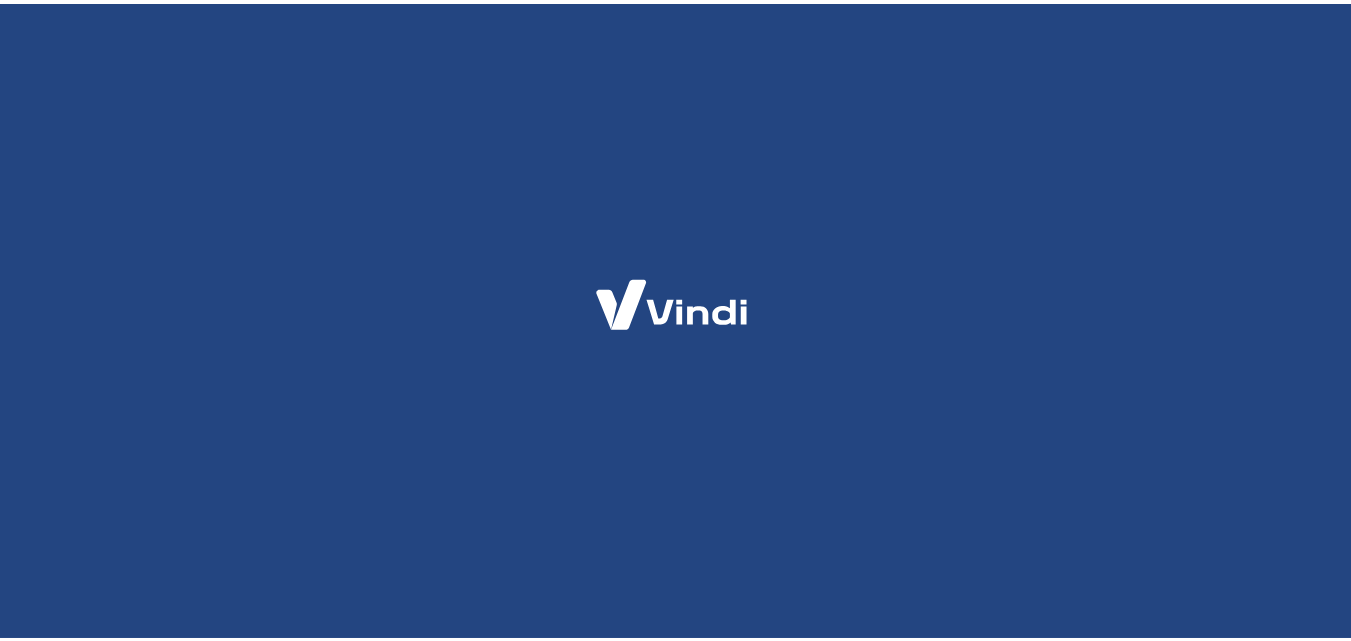 scroll, scrollTop: 0, scrollLeft: 0, axis: both 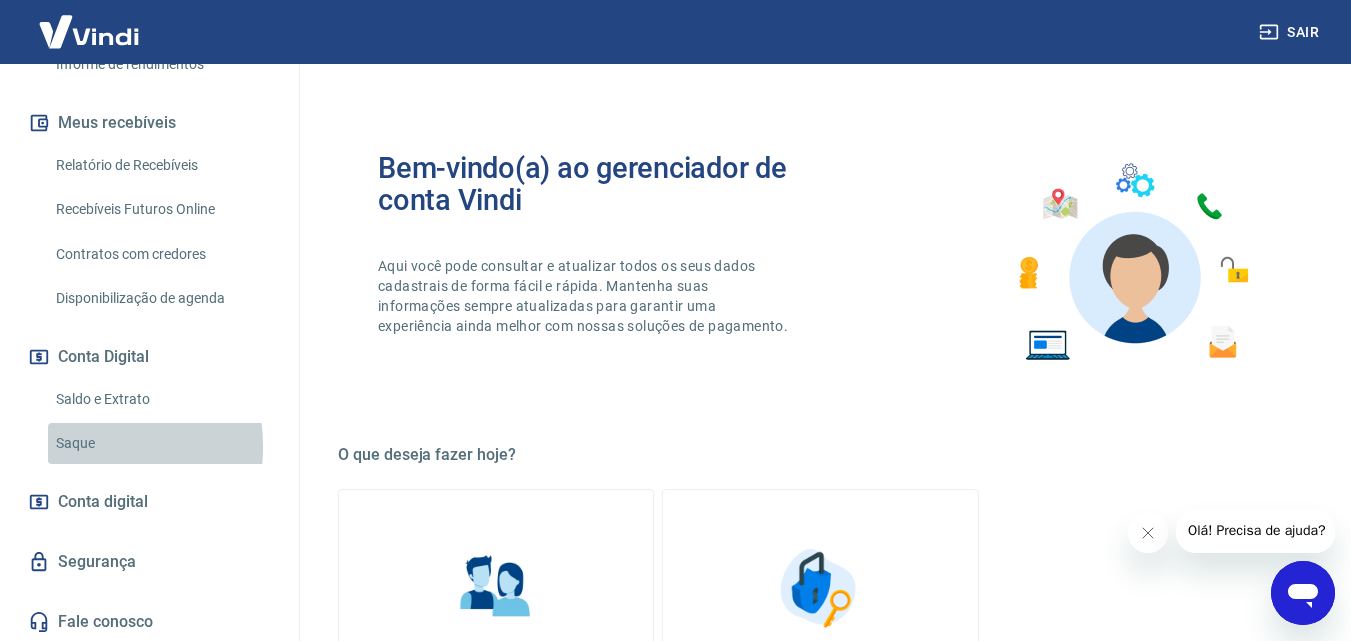 click on "Saque" at bounding box center [161, 443] 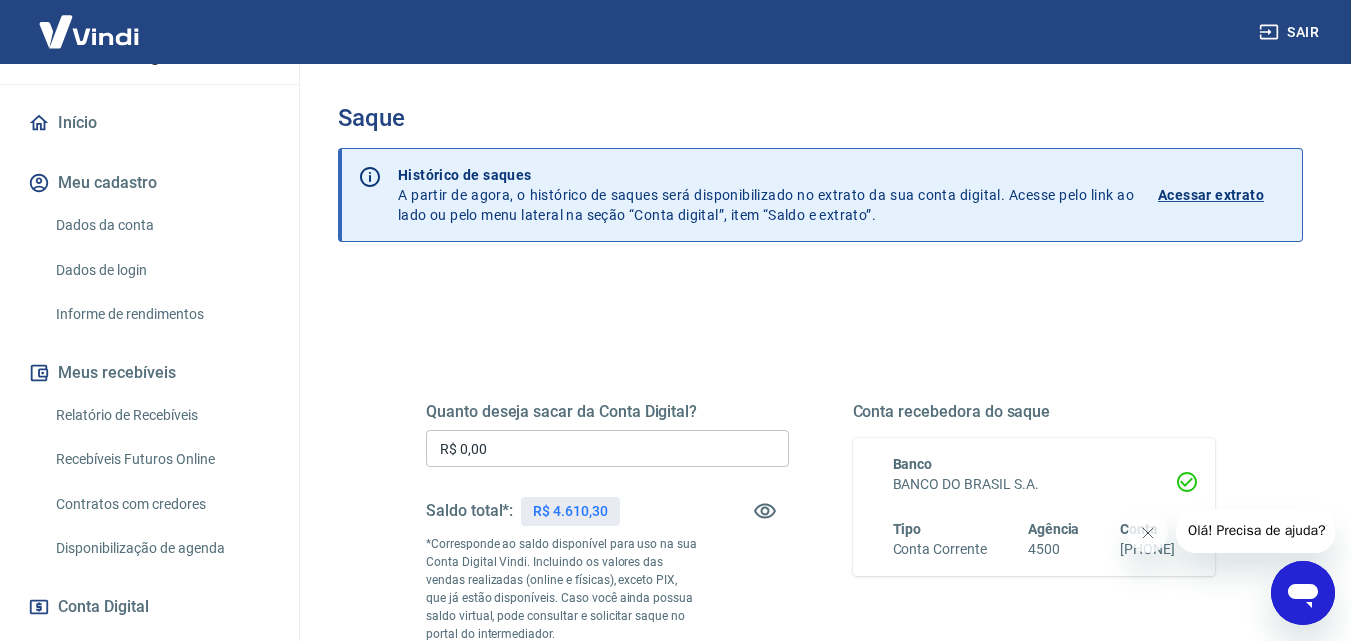 scroll, scrollTop: 0, scrollLeft: 0, axis: both 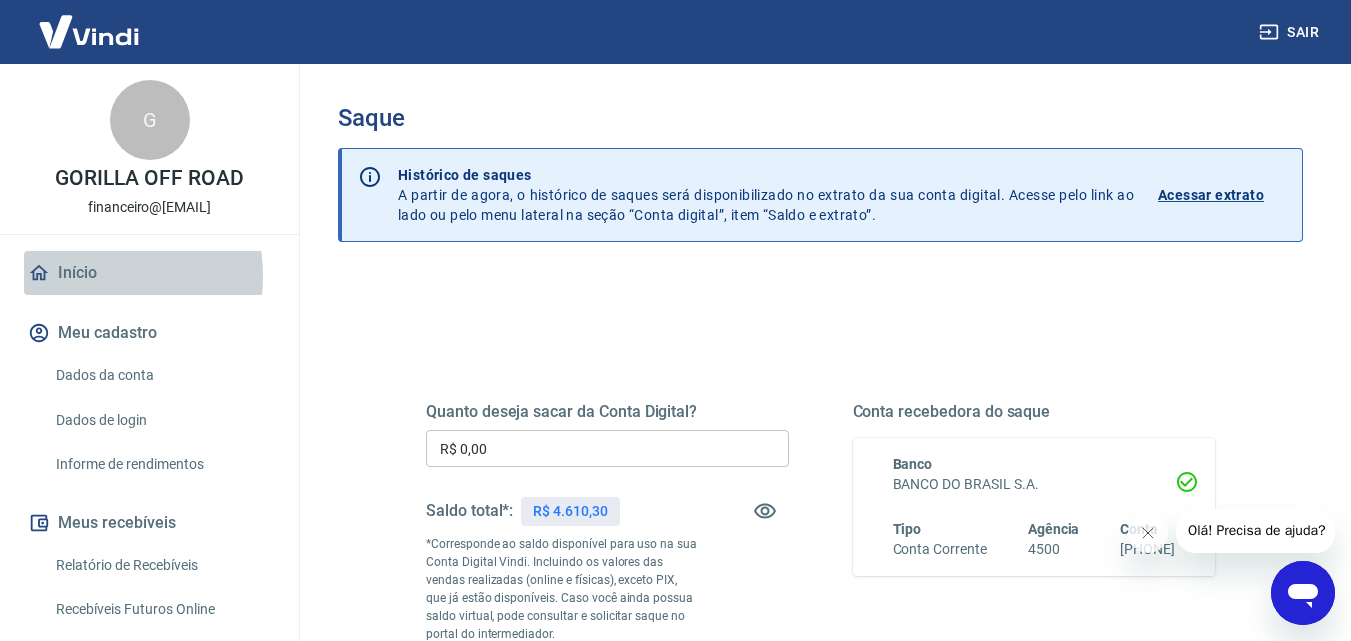 click on "Início" at bounding box center (149, 273) 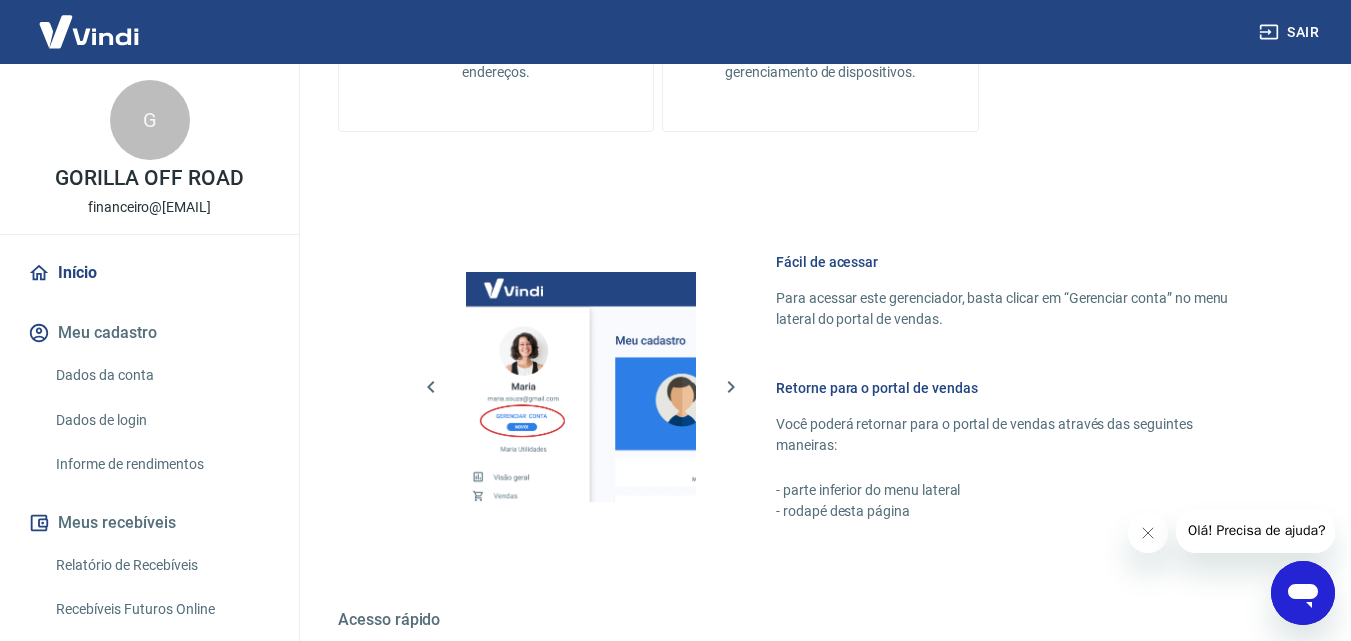 scroll, scrollTop: 1000, scrollLeft: 0, axis: vertical 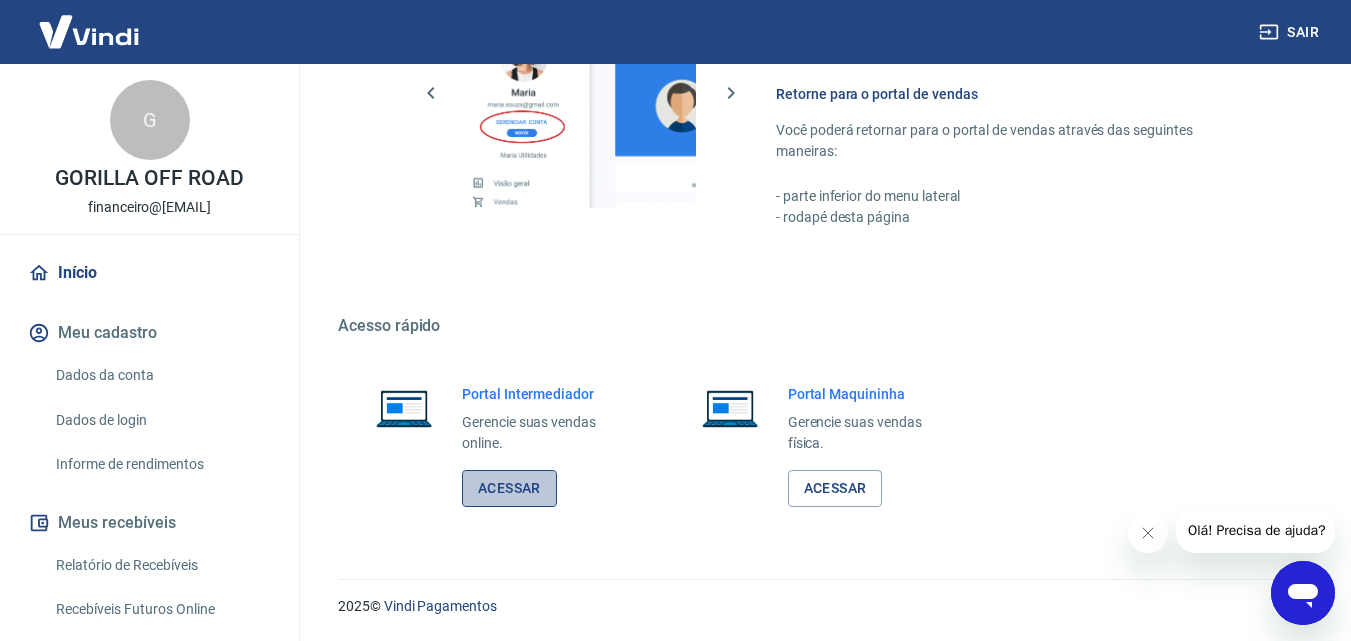 click on "Acessar" at bounding box center (509, 488) 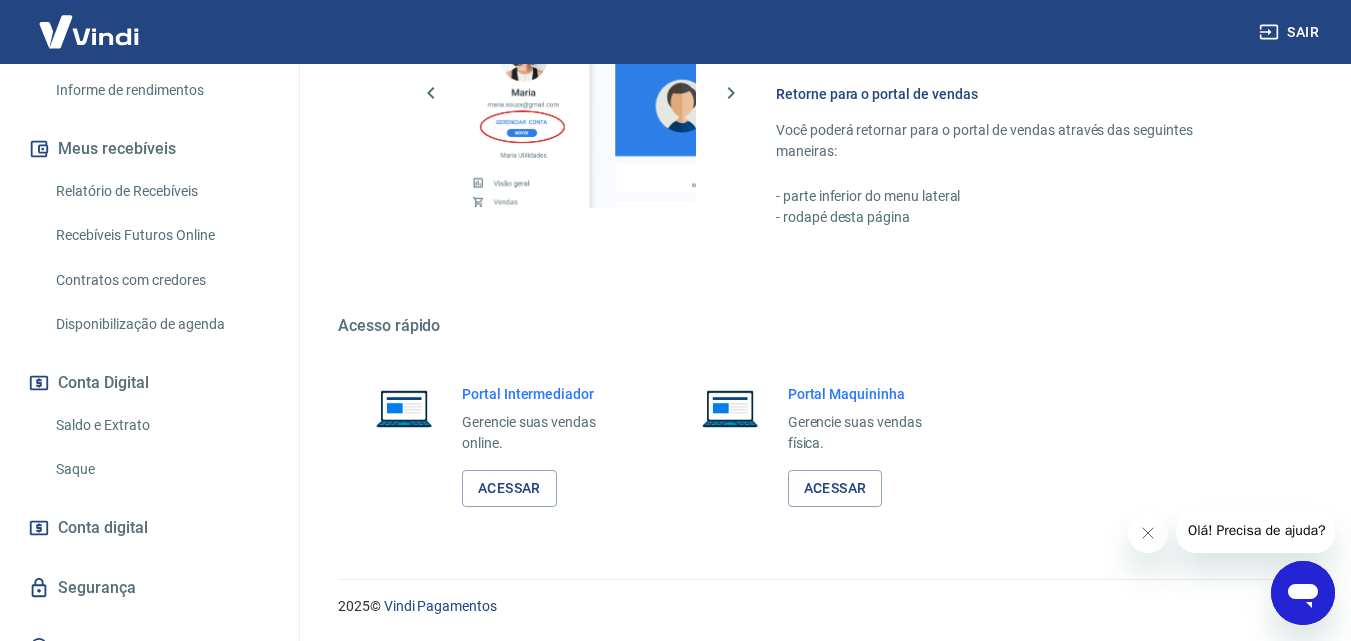 scroll, scrollTop: 400, scrollLeft: 0, axis: vertical 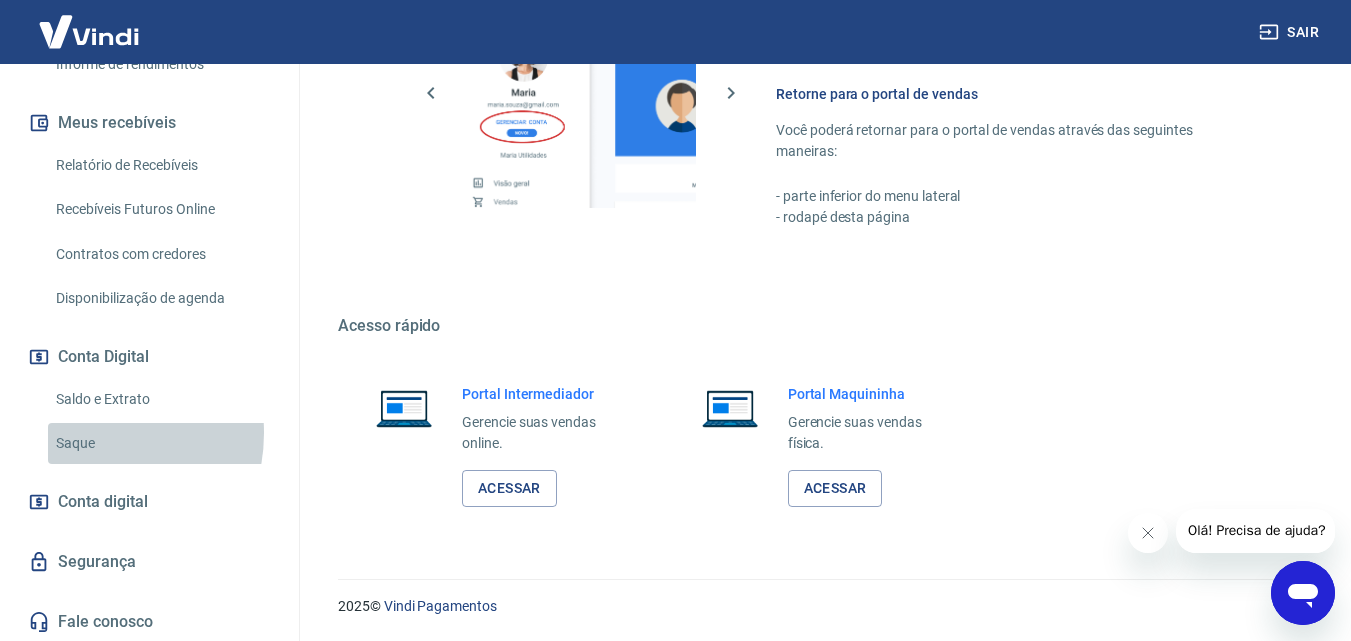 click on "Saque" at bounding box center (161, 443) 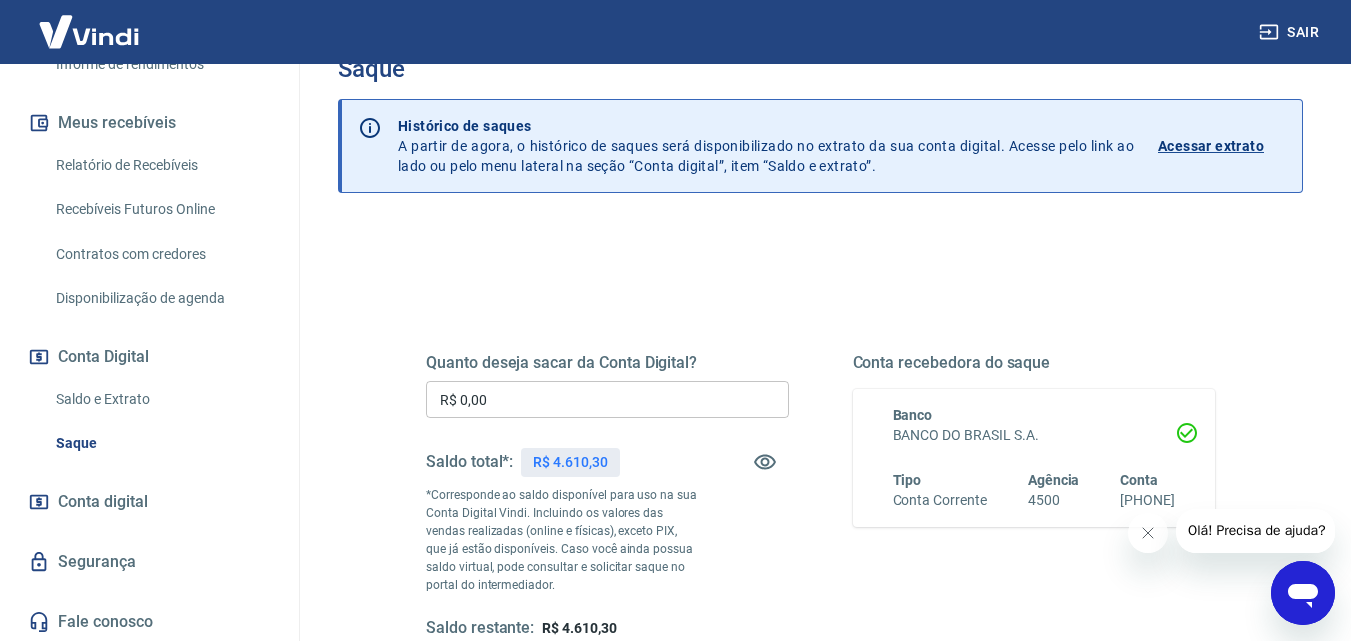 scroll, scrollTop: 0, scrollLeft: 0, axis: both 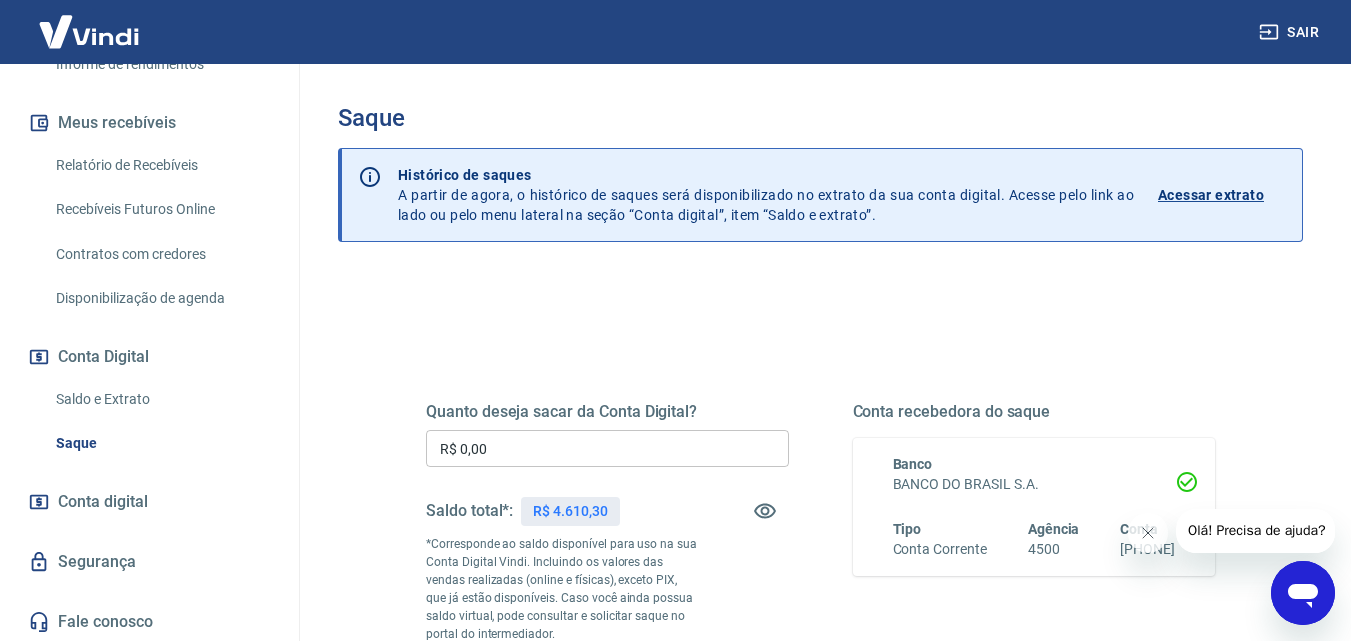 click on "Acessar extrato" at bounding box center (1211, 195) 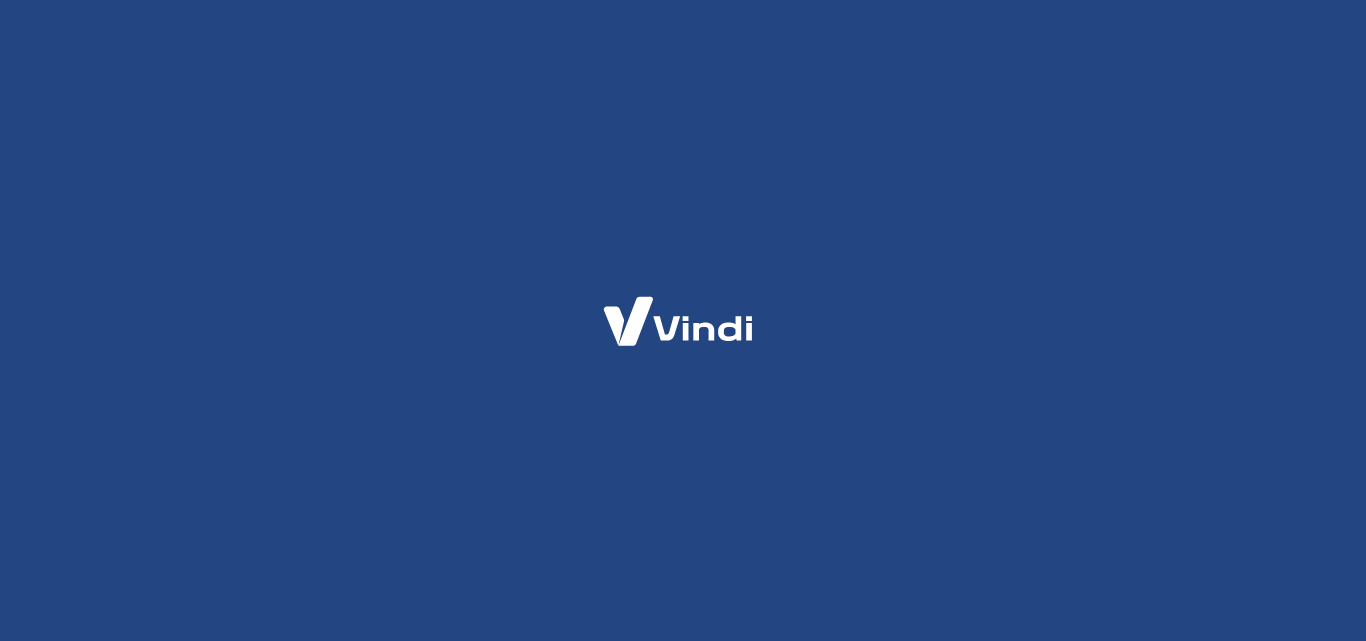 scroll, scrollTop: 0, scrollLeft: 0, axis: both 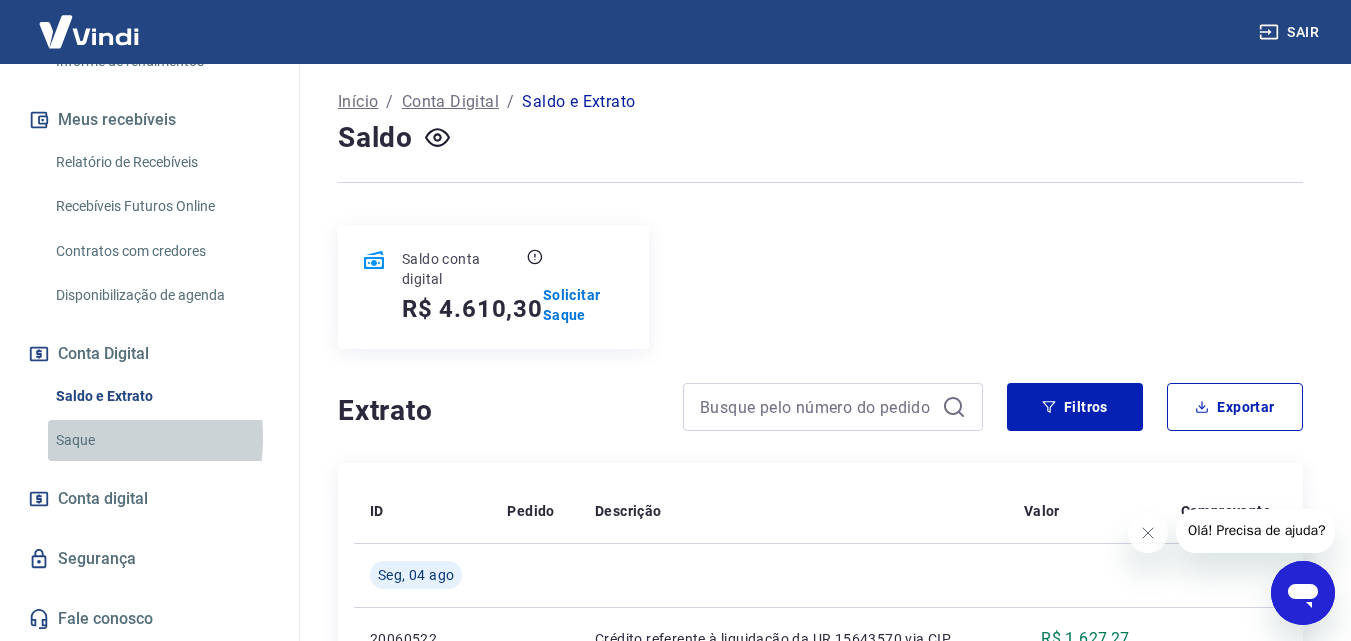 click on "Saque" at bounding box center (161, 440) 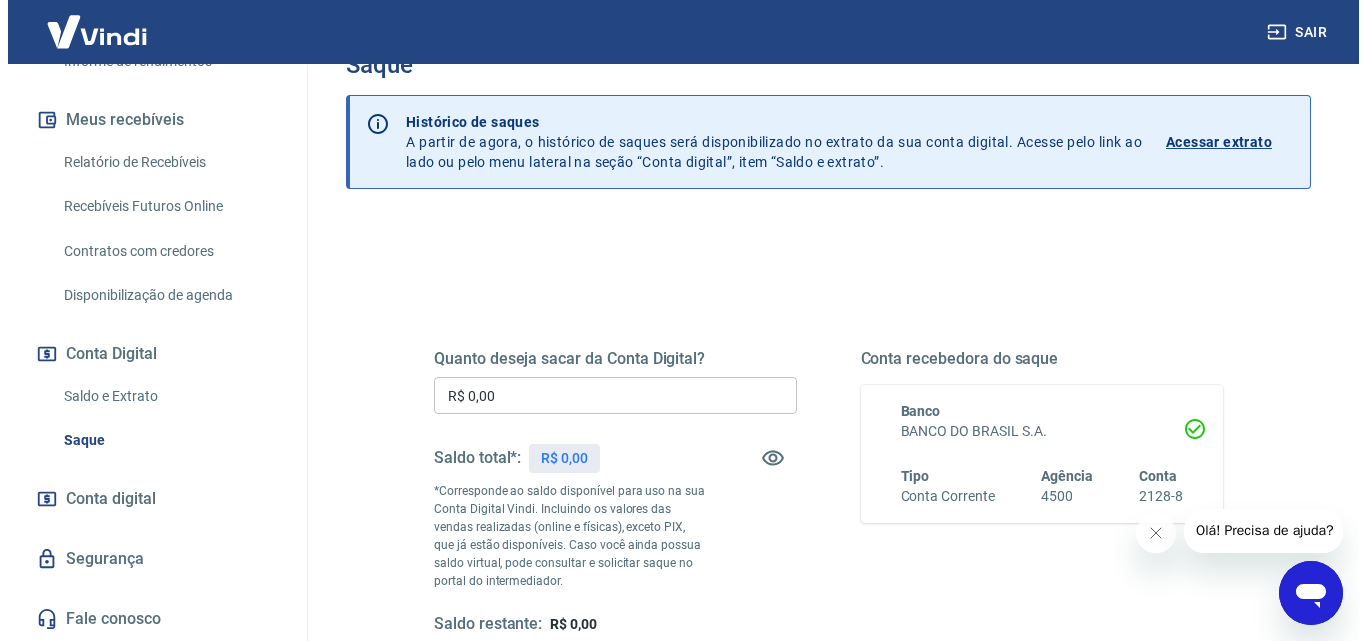 scroll, scrollTop: 200, scrollLeft: 0, axis: vertical 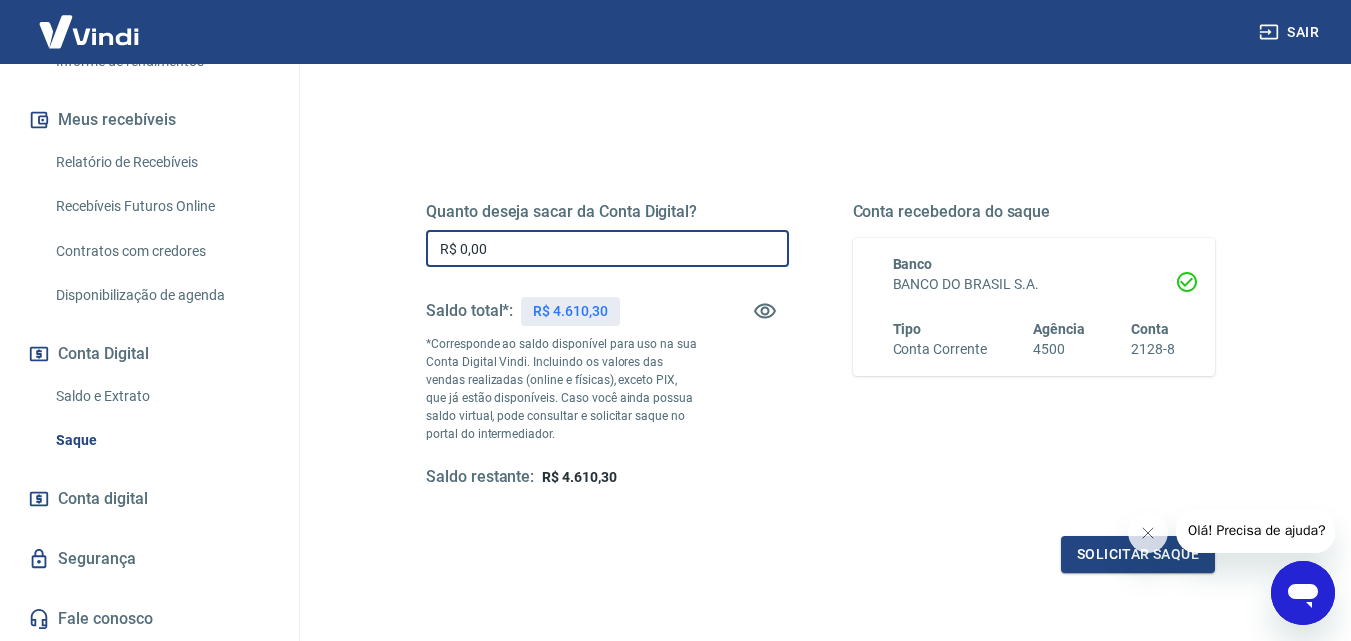 drag, startPoint x: 456, startPoint y: 249, endPoint x: 562, endPoint y: 253, distance: 106.07545 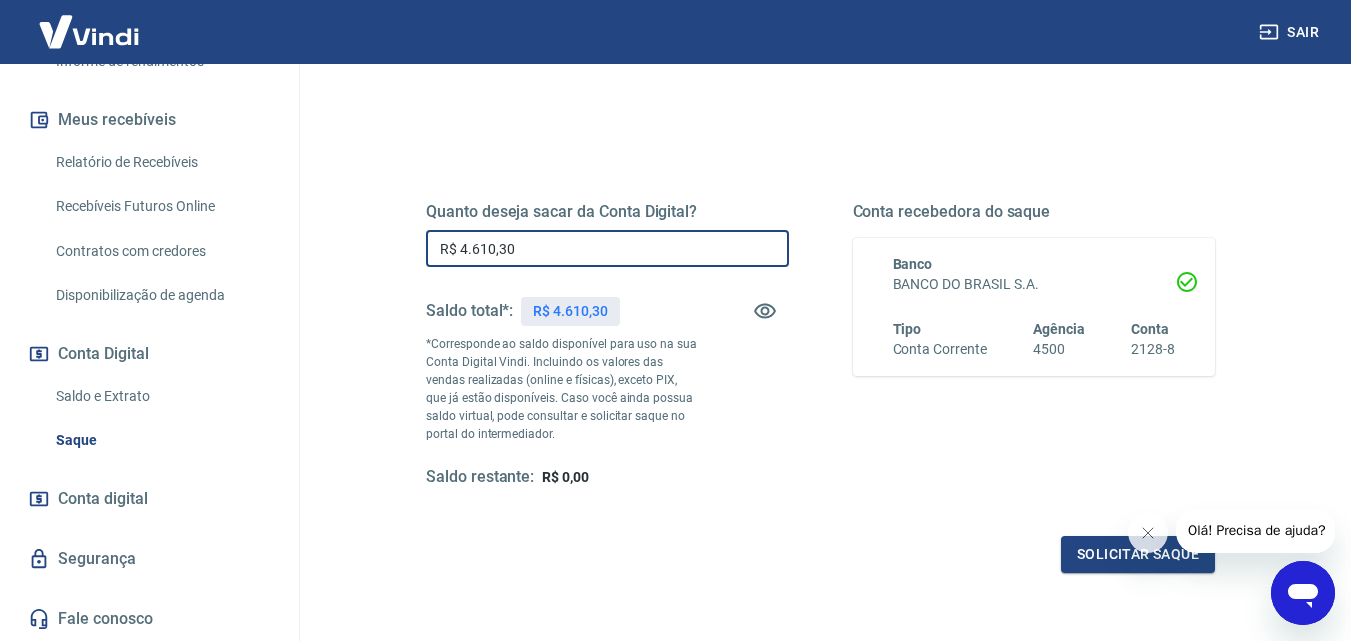 type on "R$ 4.610,30" 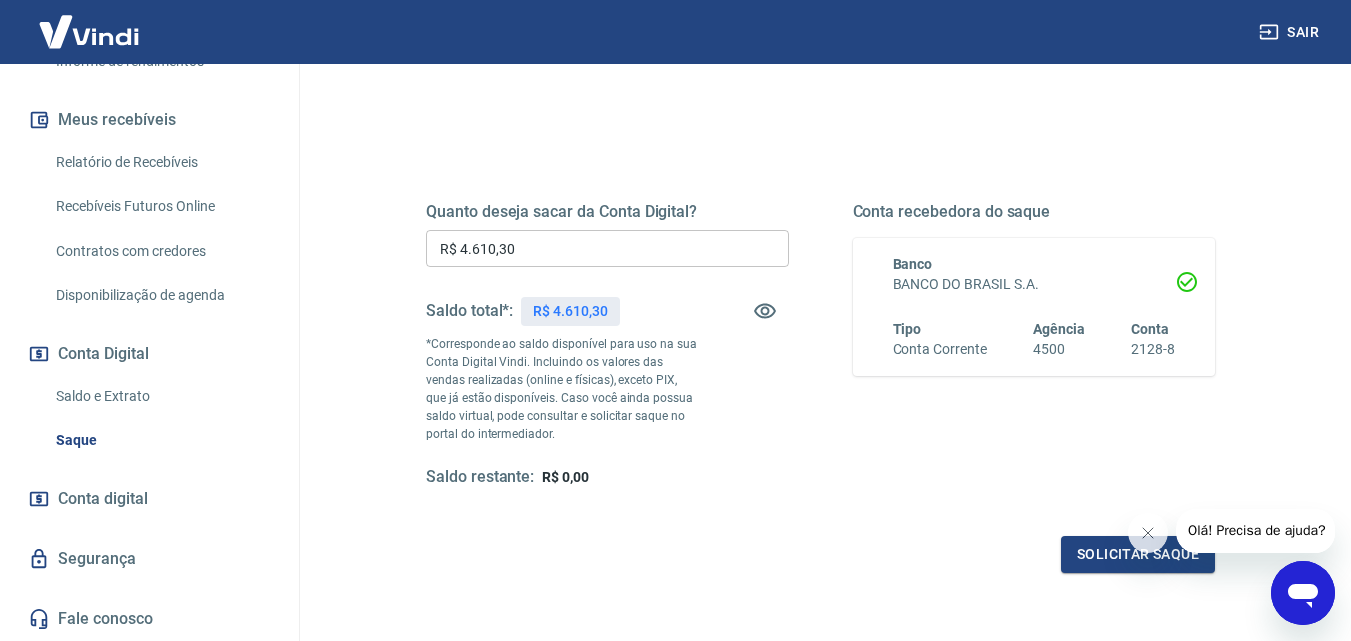 click on "Saldo total*: R$ 4.610,30" at bounding box center [607, 311] 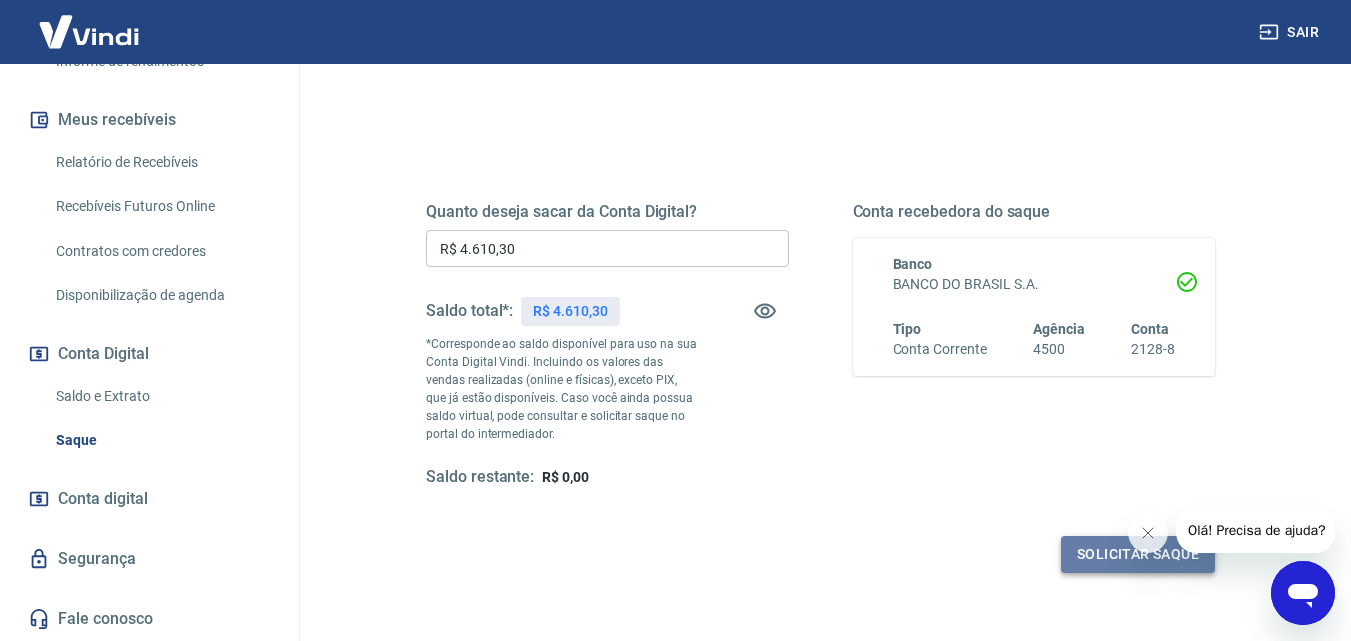 click on "Solicitar saque" at bounding box center (1138, 554) 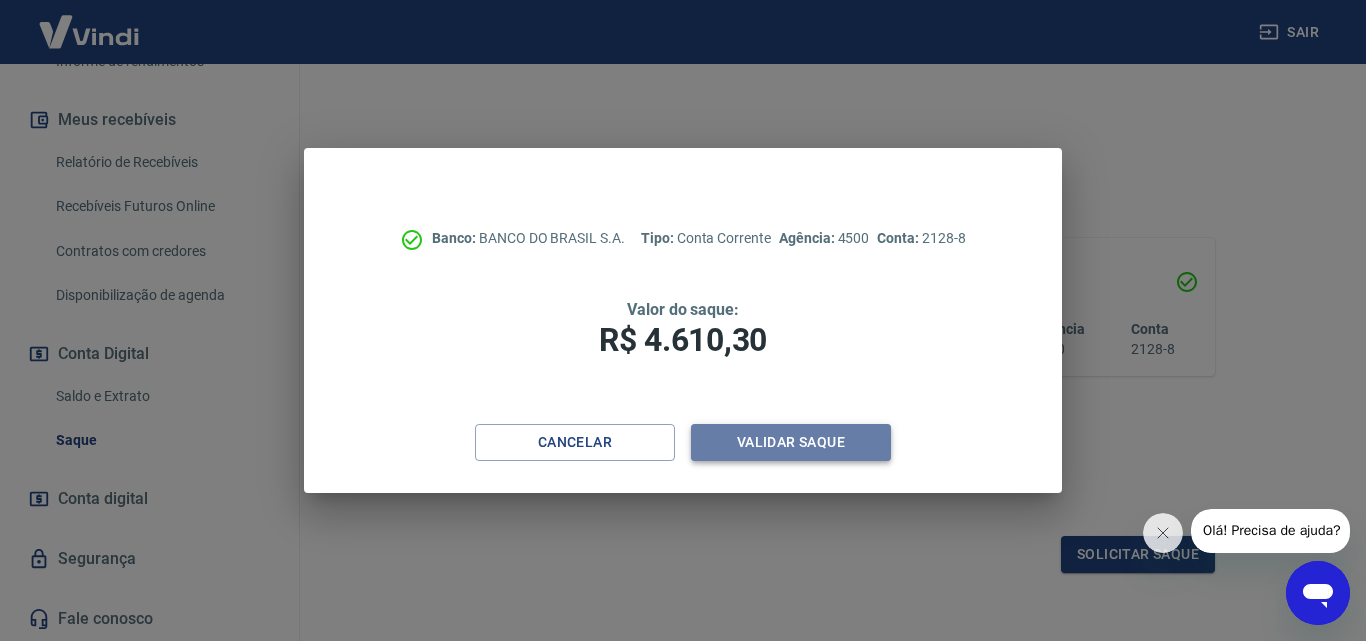 click on "Validar saque" at bounding box center [791, 442] 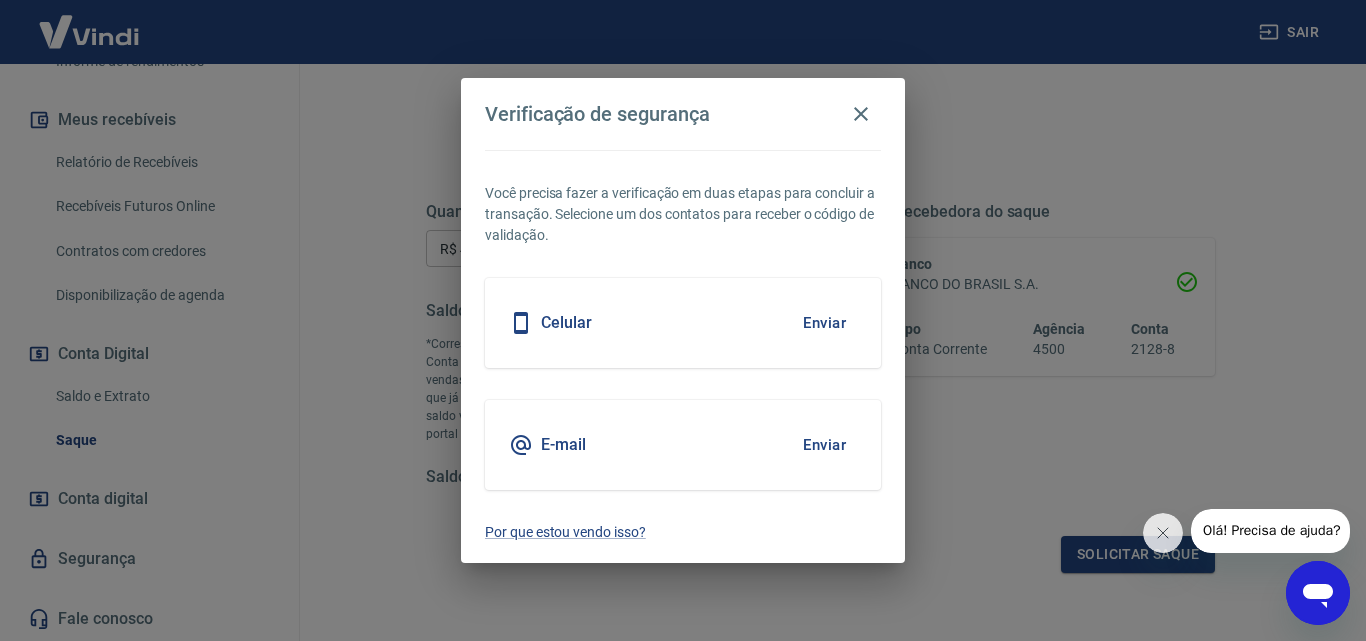 click on "E-mail" at bounding box center (563, 445) 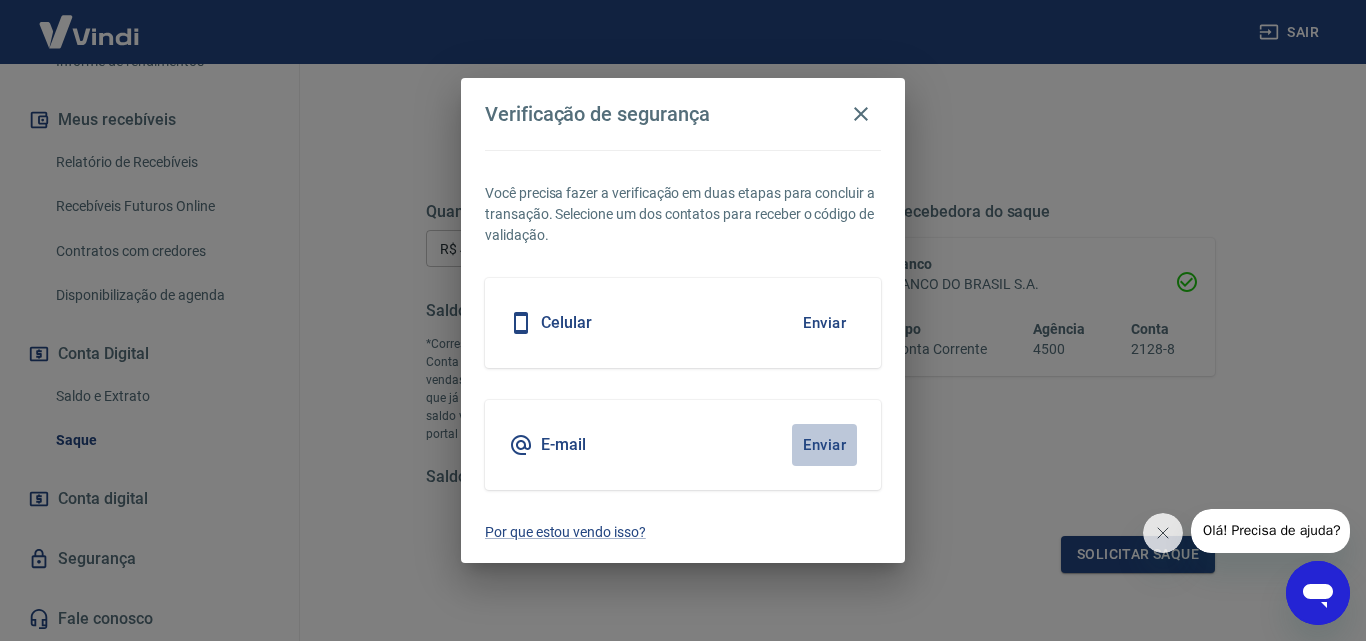 click on "Enviar" at bounding box center (824, 445) 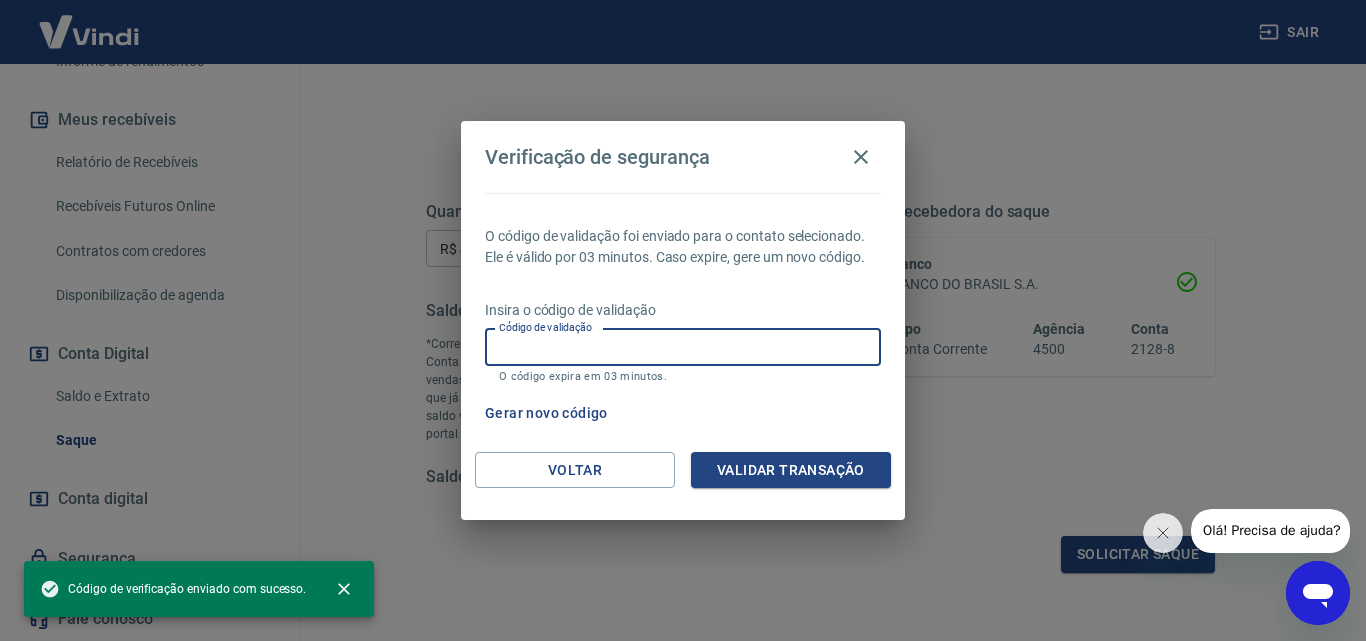 paste on "602099" 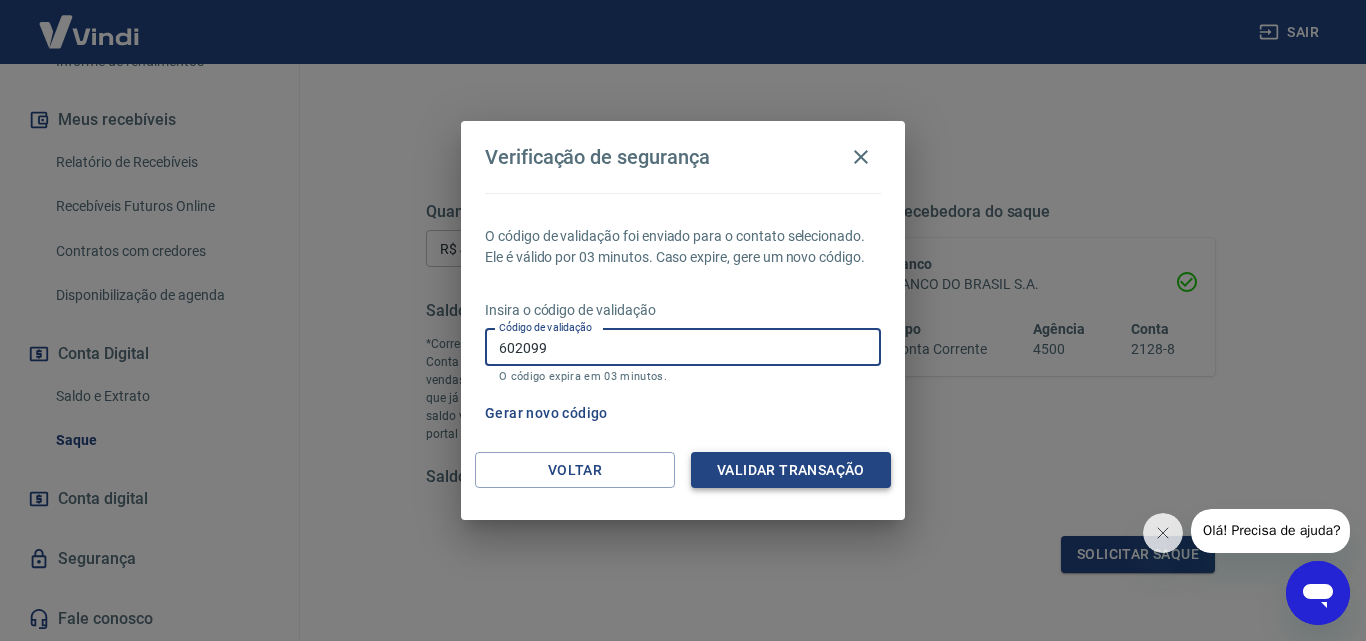 type on "602099" 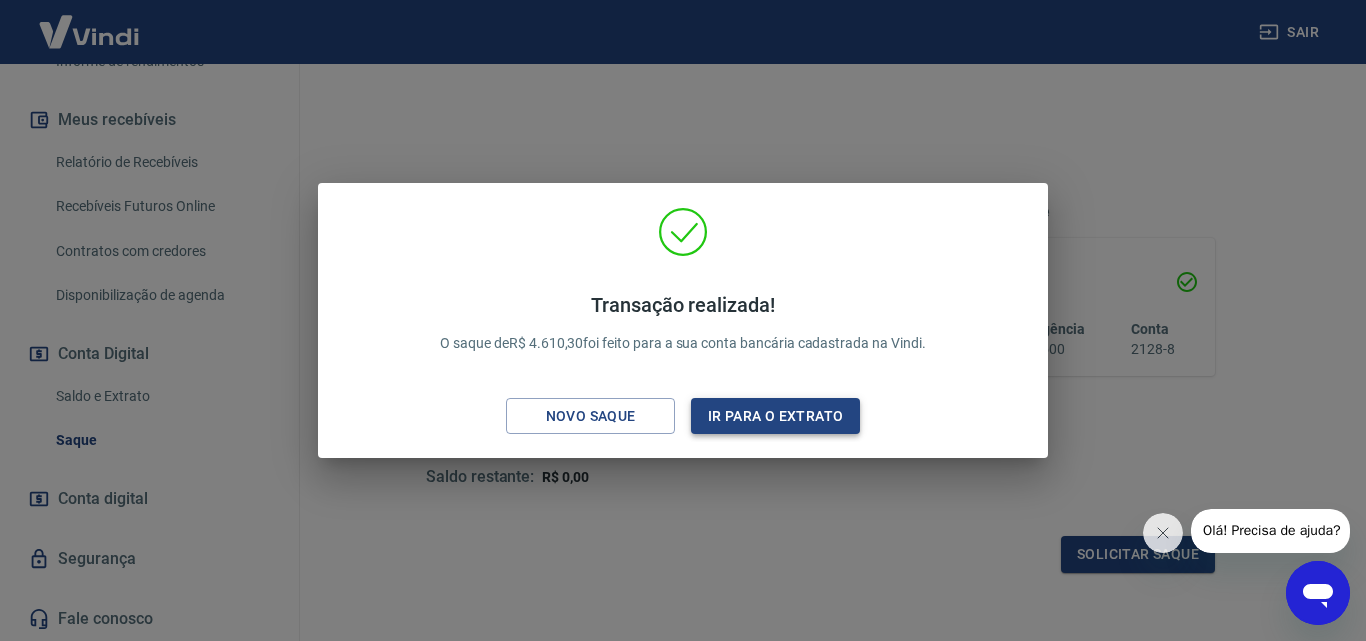 click on "Ir para o extrato" at bounding box center [775, 416] 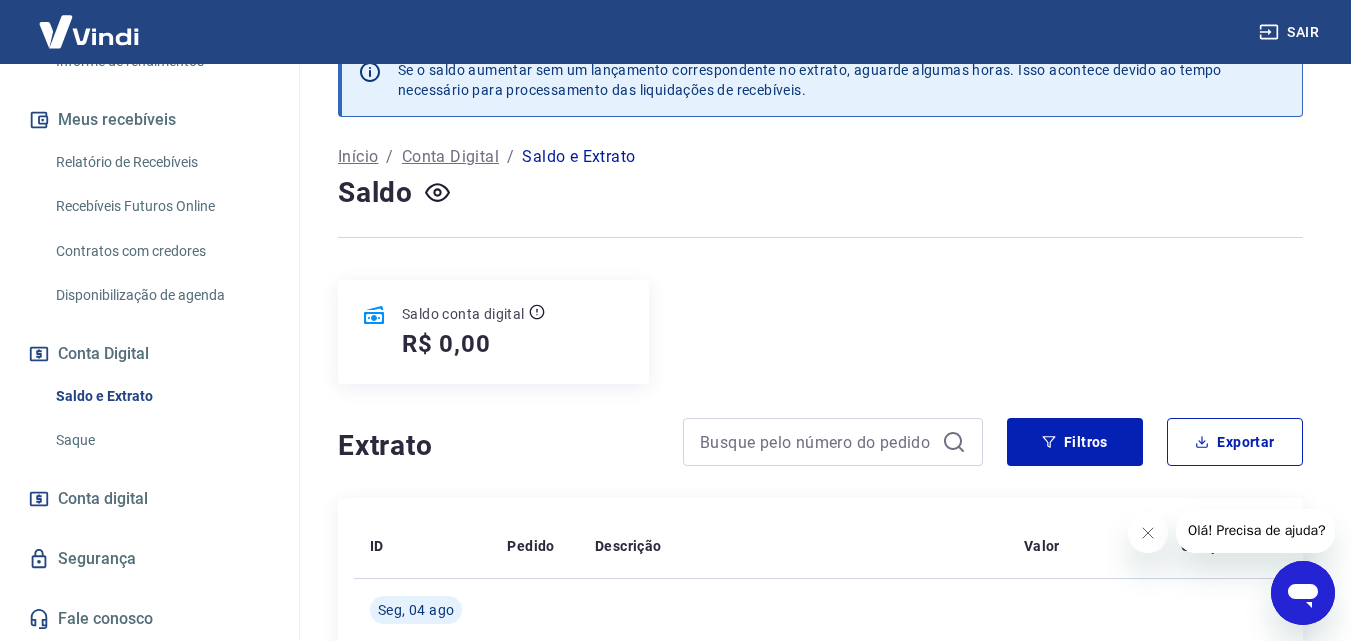 scroll, scrollTop: 0, scrollLeft: 0, axis: both 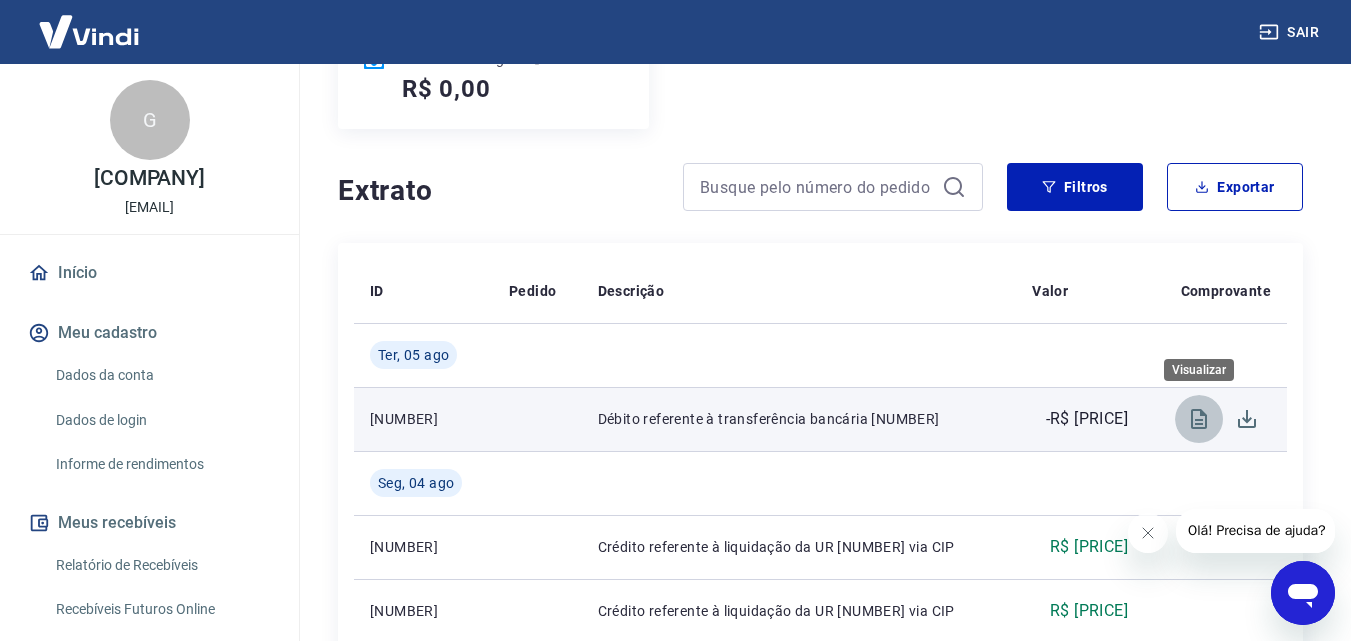 click 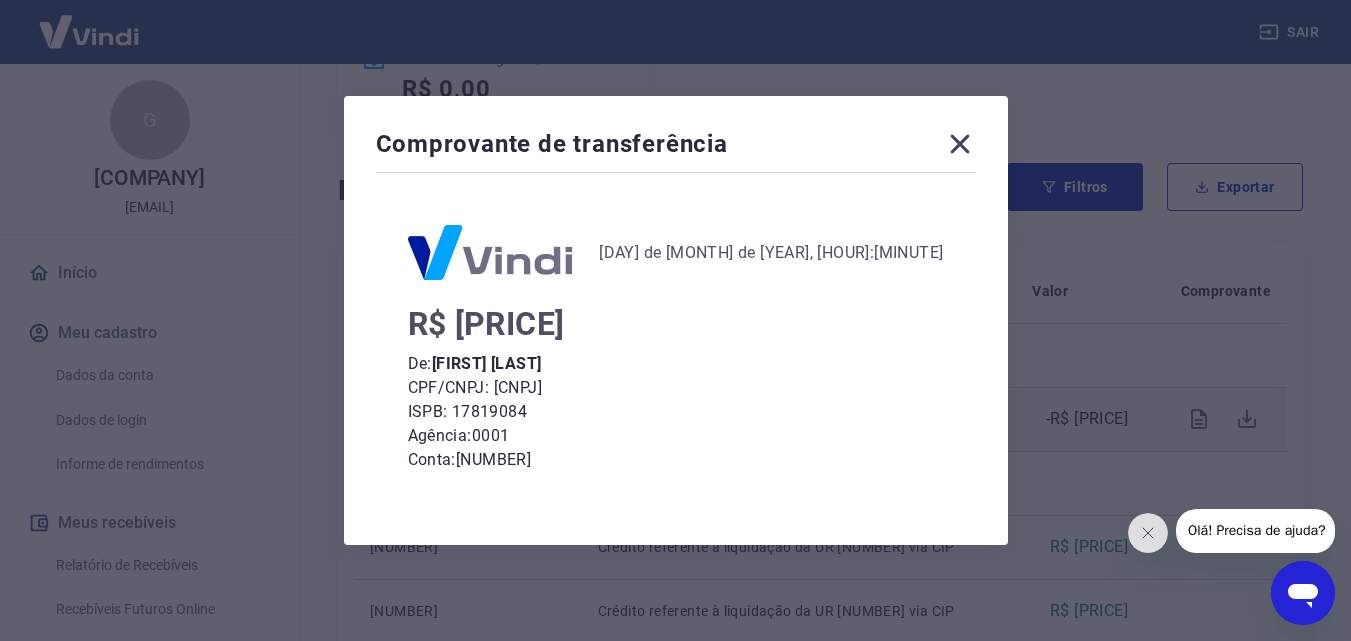 click 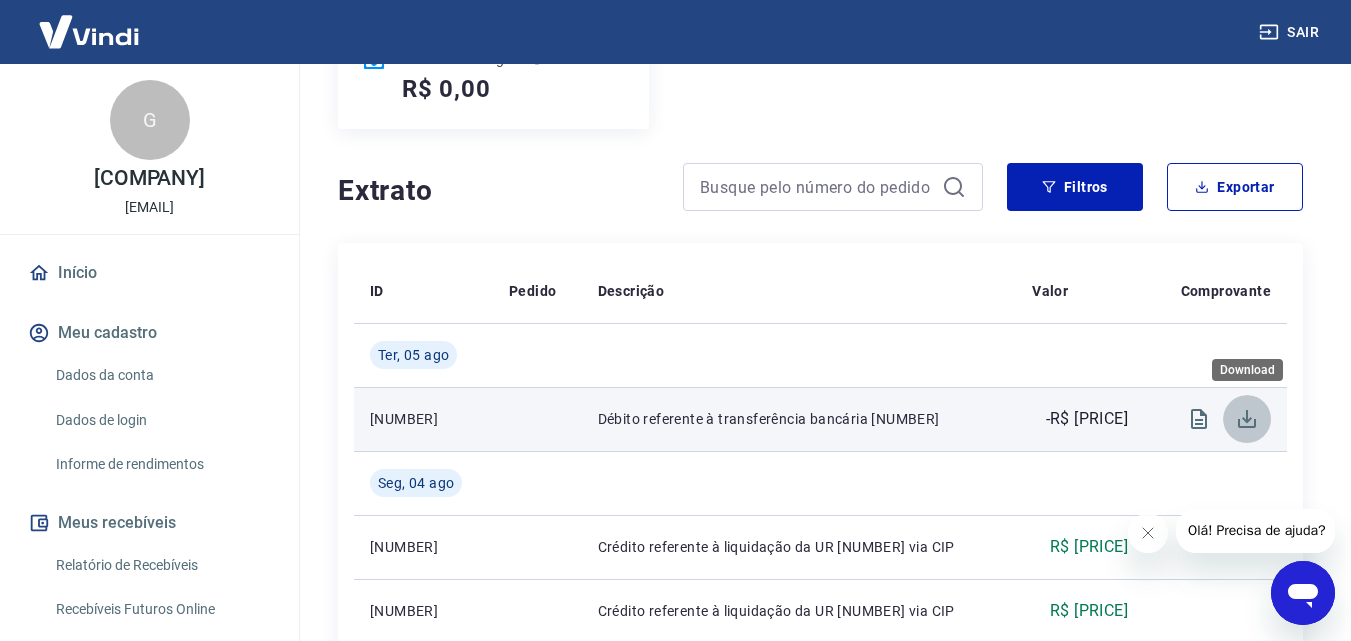 click 